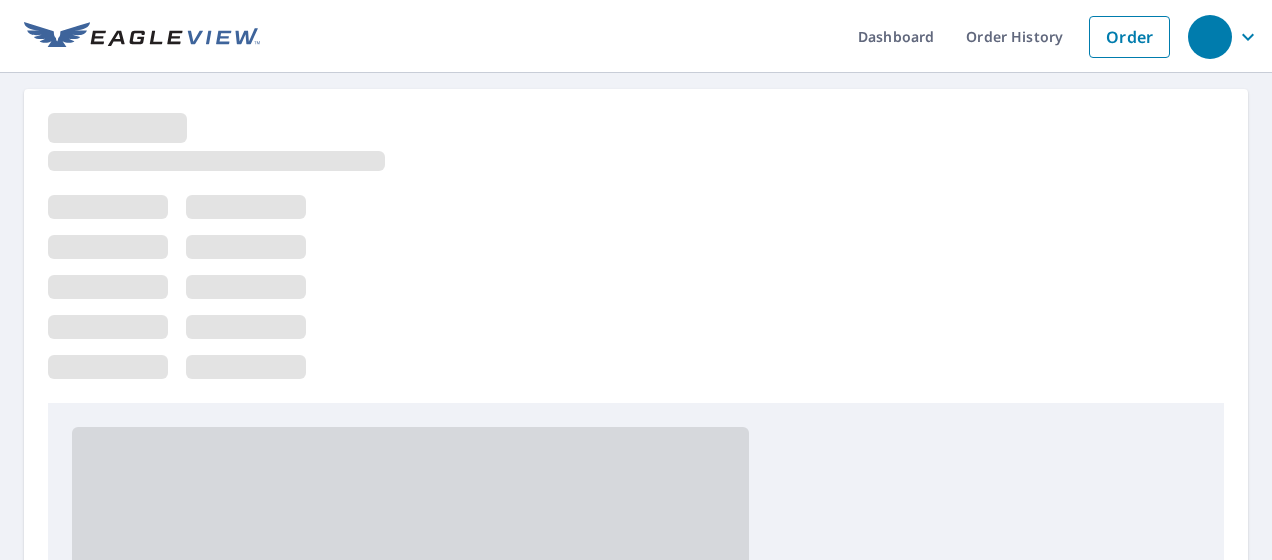 scroll, scrollTop: 0, scrollLeft: 0, axis: both 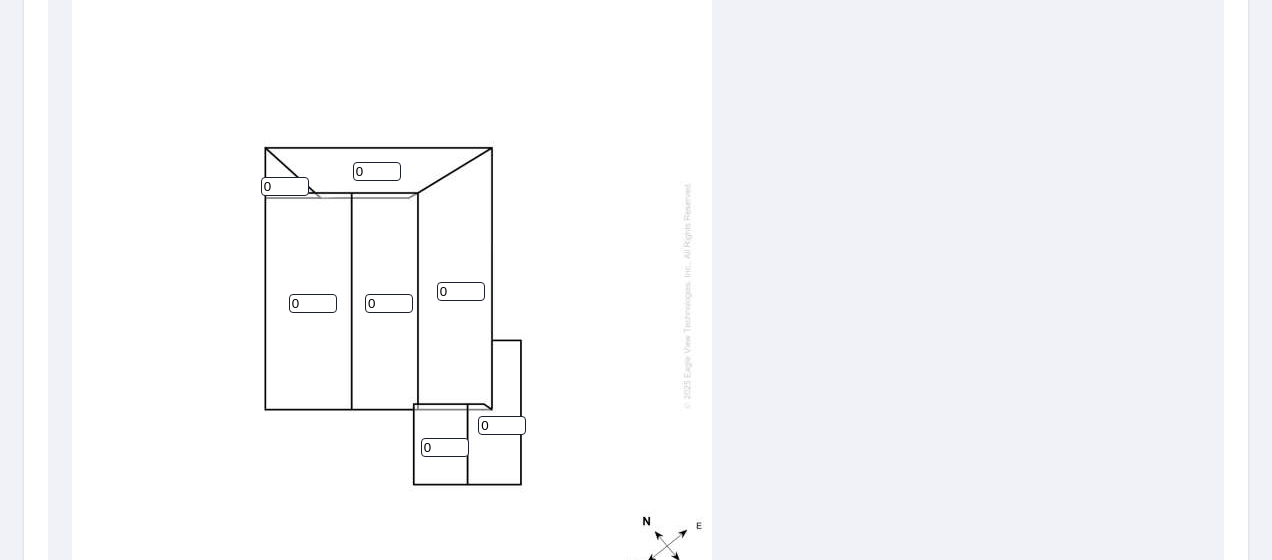 click on "0" at bounding box center (285, 186) 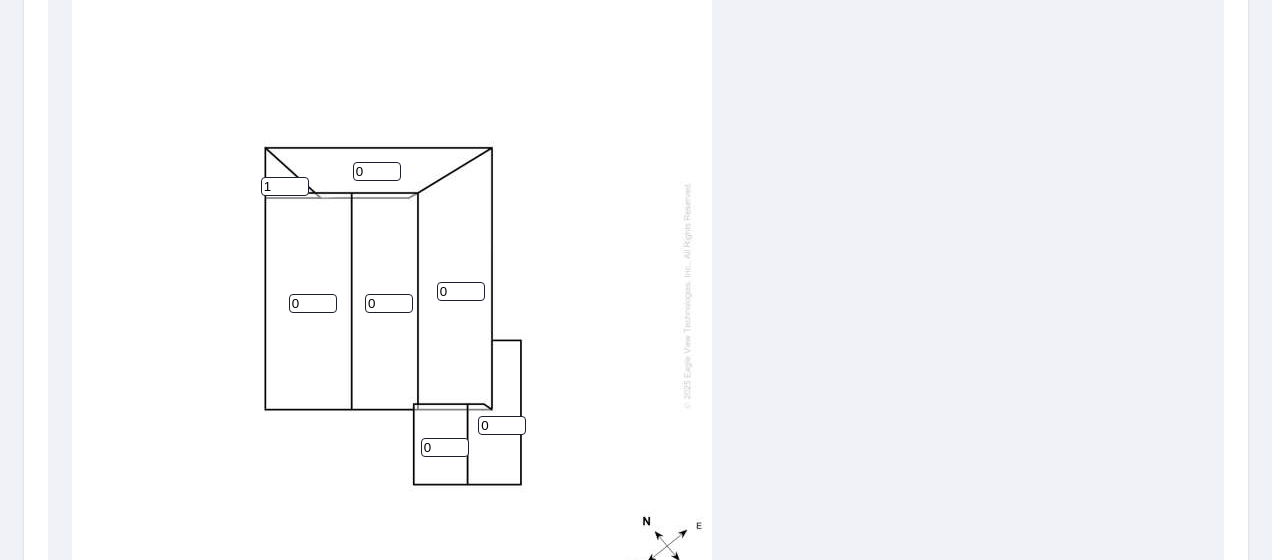 click on "1" at bounding box center [285, 186] 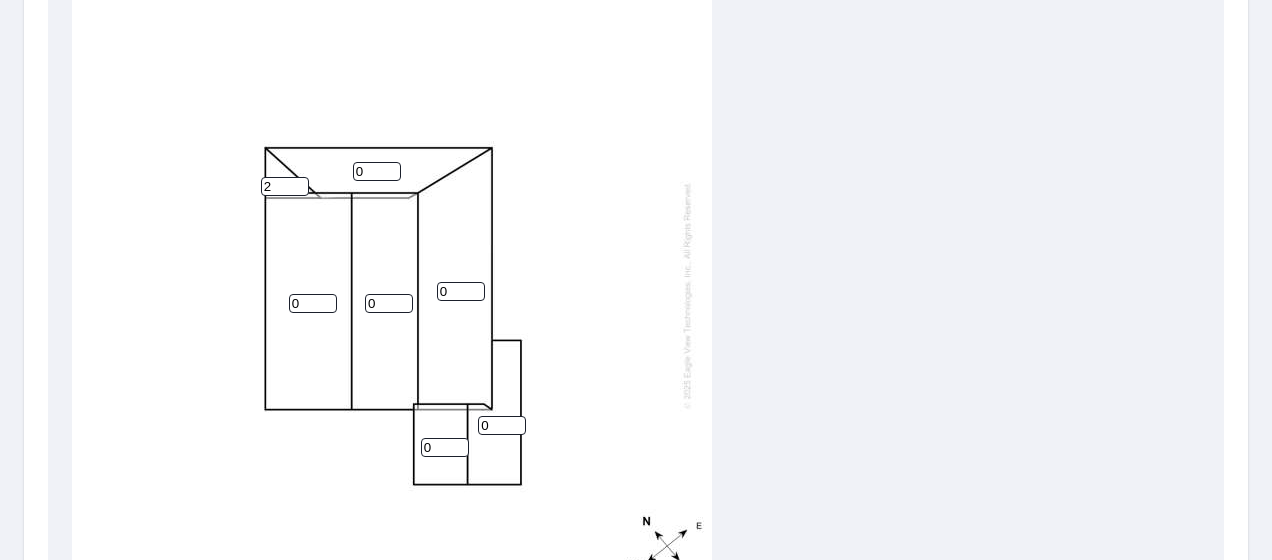 click on "2" at bounding box center [285, 186] 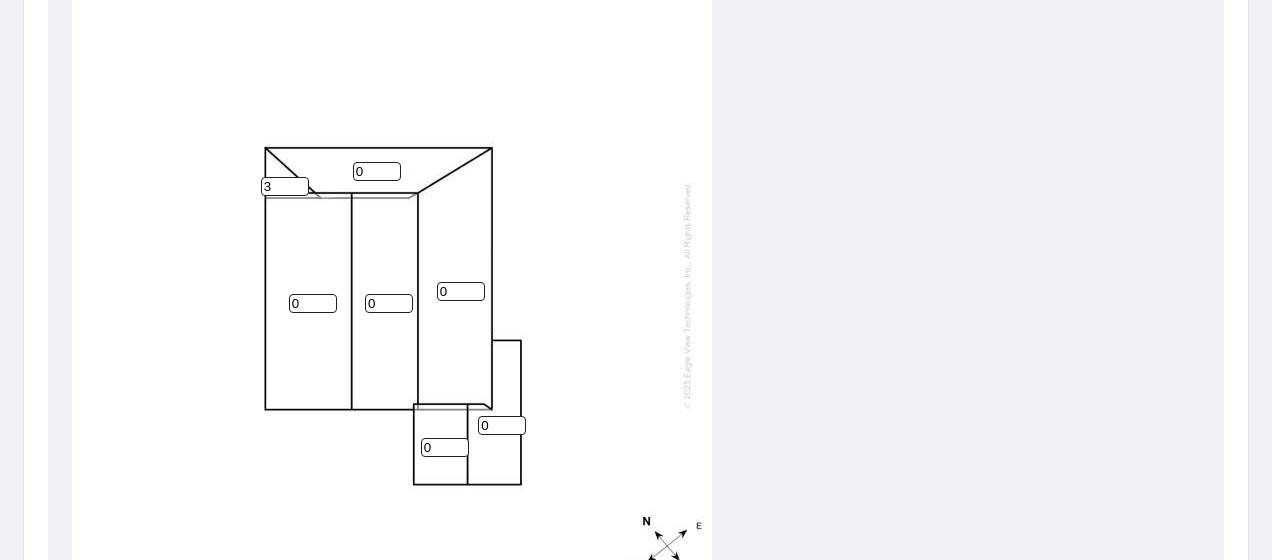 type on "3" 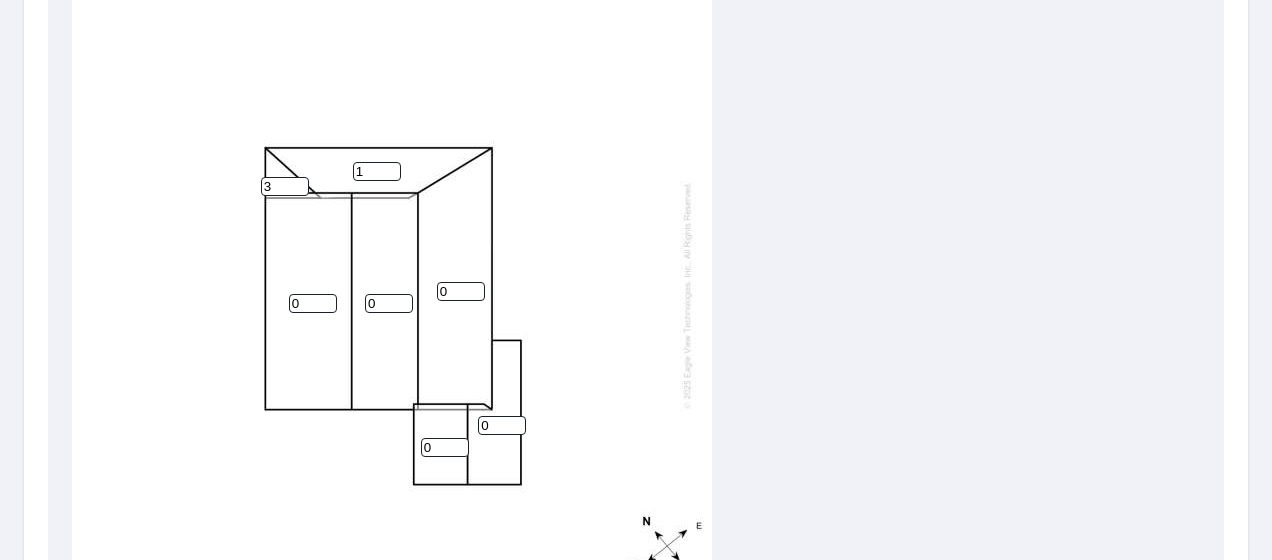 click on "1" at bounding box center [377, 171] 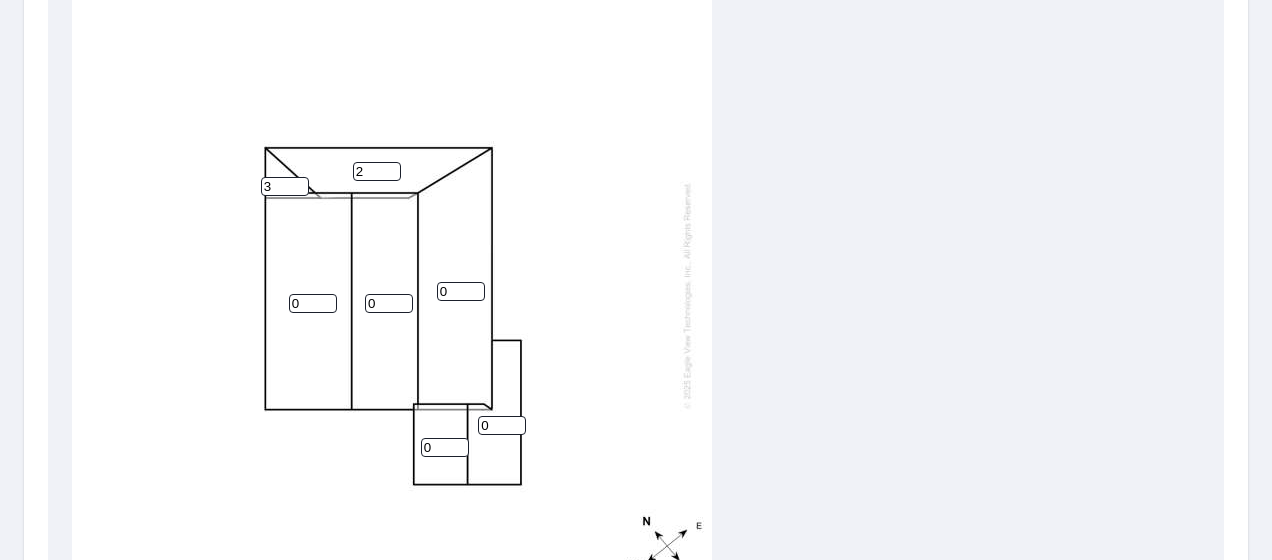 click on "2" at bounding box center (377, 171) 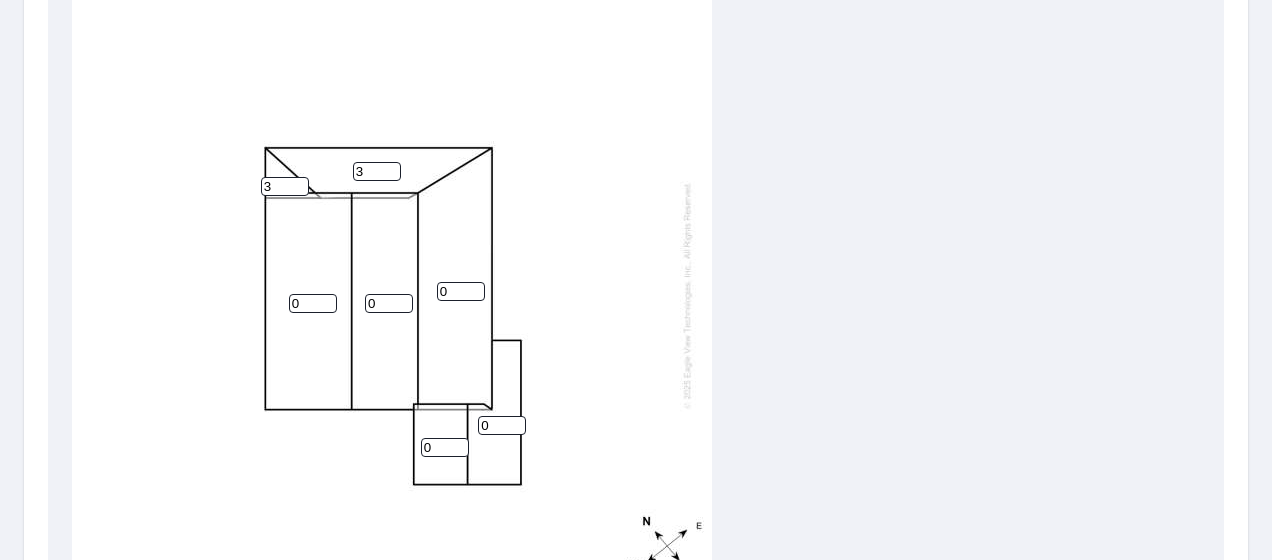 type on "3" 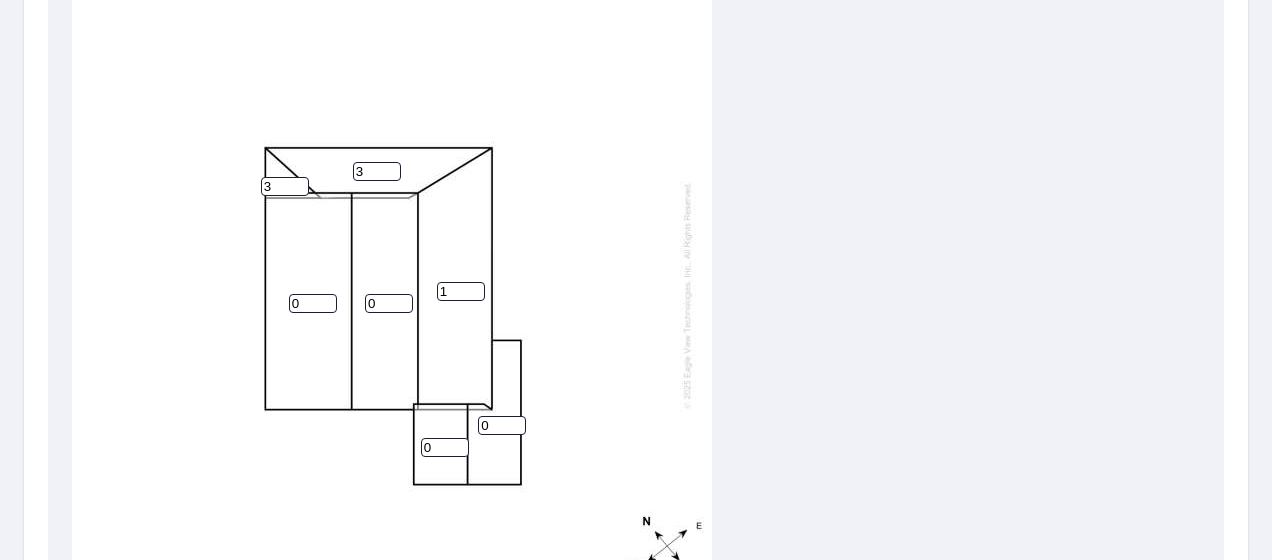 click on "1" at bounding box center (461, 291) 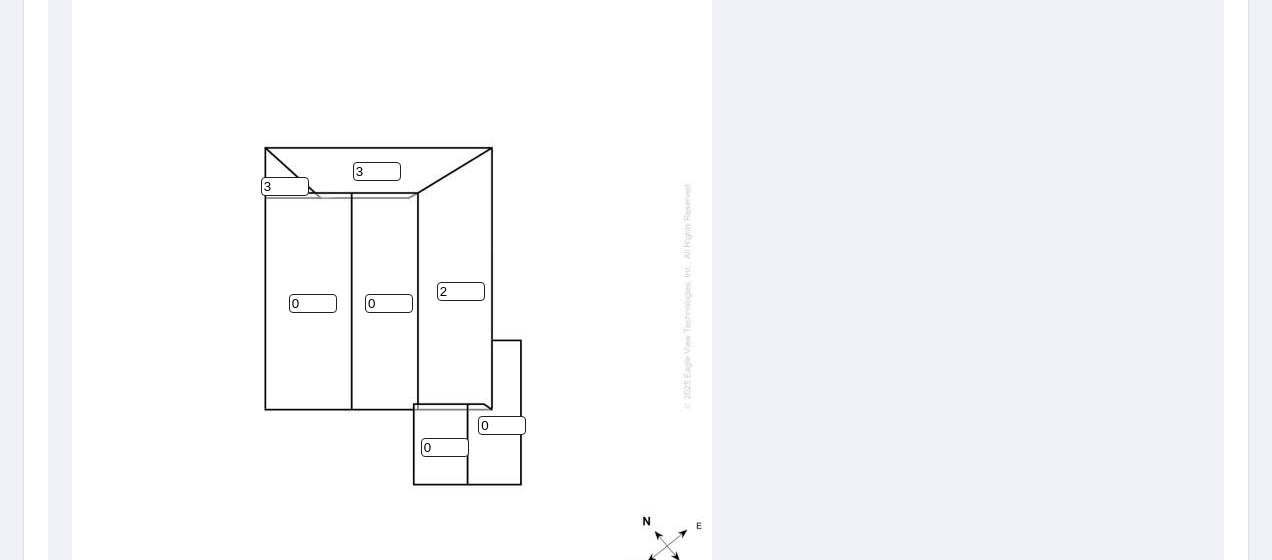 type on "2" 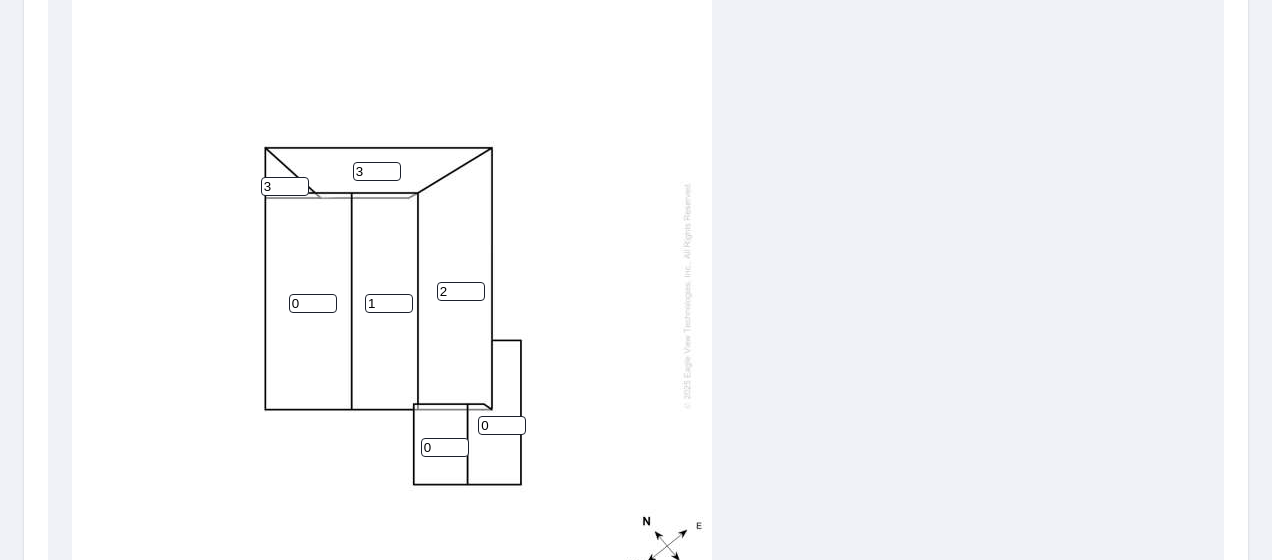 click on "1" at bounding box center [389, 303] 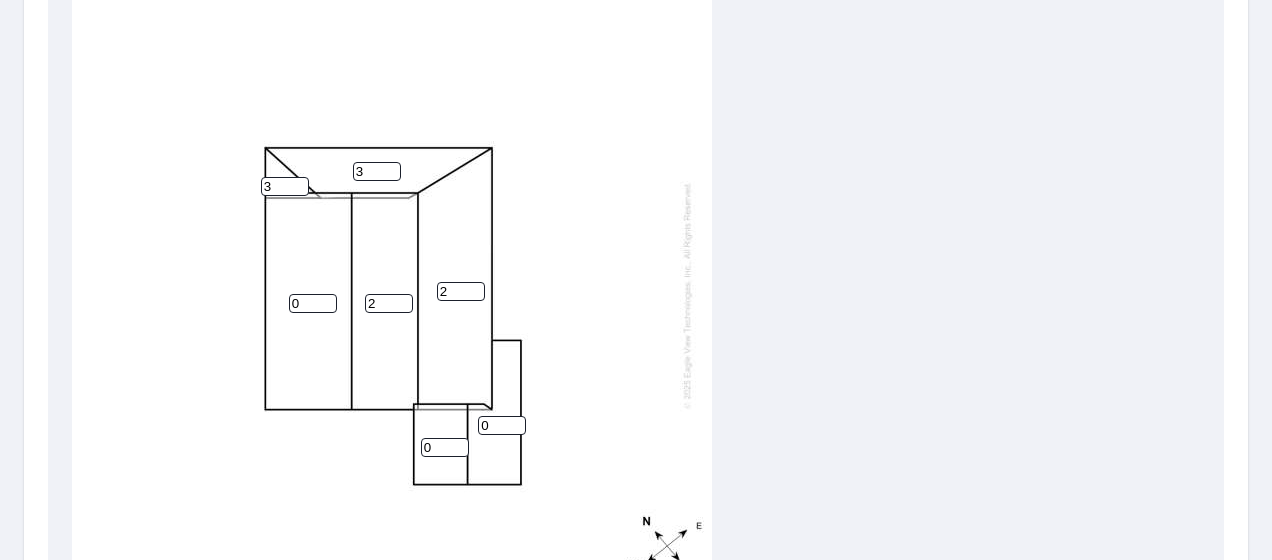 click on "2" at bounding box center (389, 303) 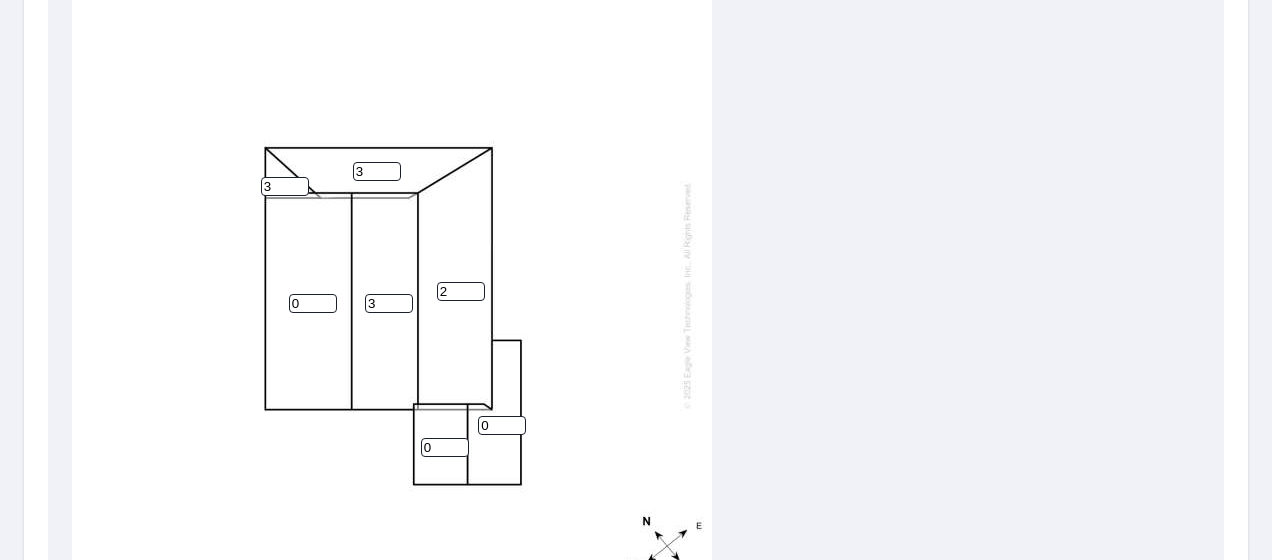 click on "3" at bounding box center (389, 303) 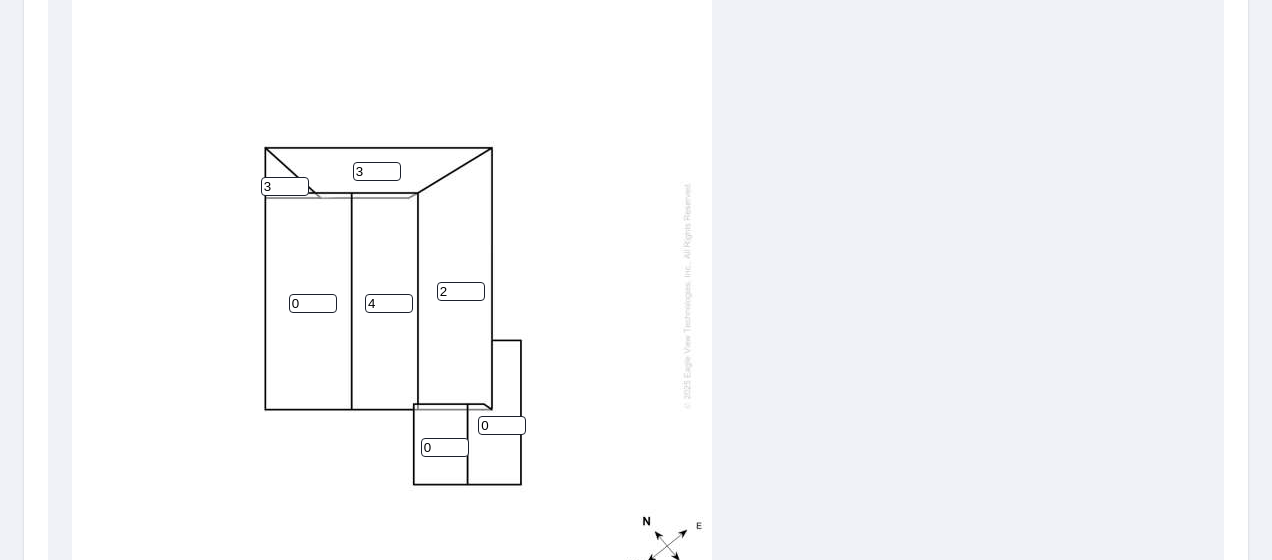click on "4" at bounding box center [389, 303] 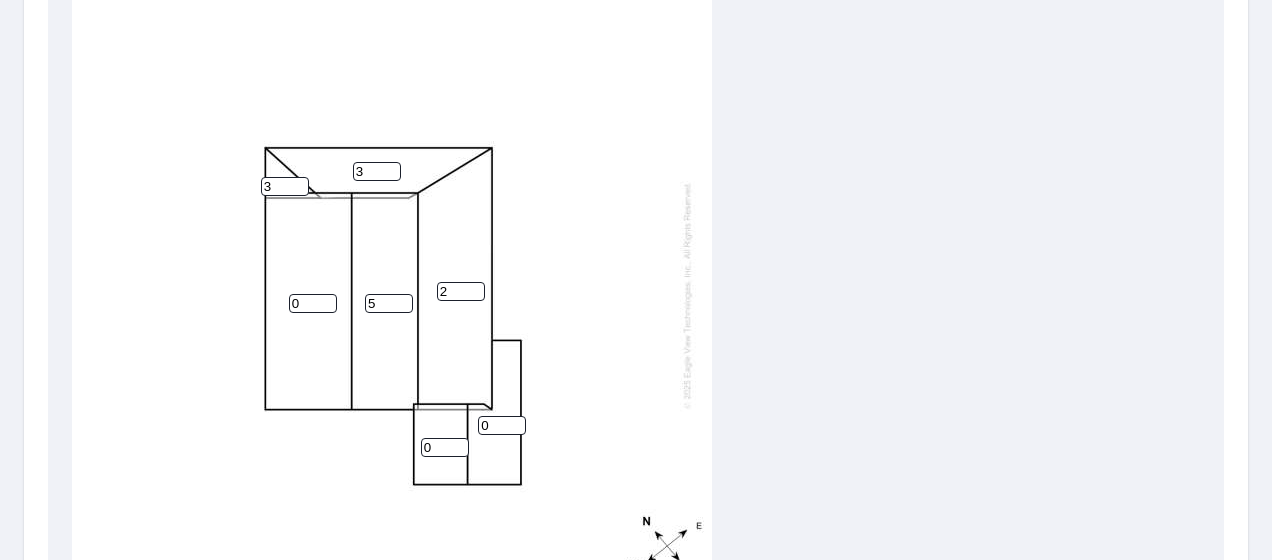 click on "5" at bounding box center (389, 303) 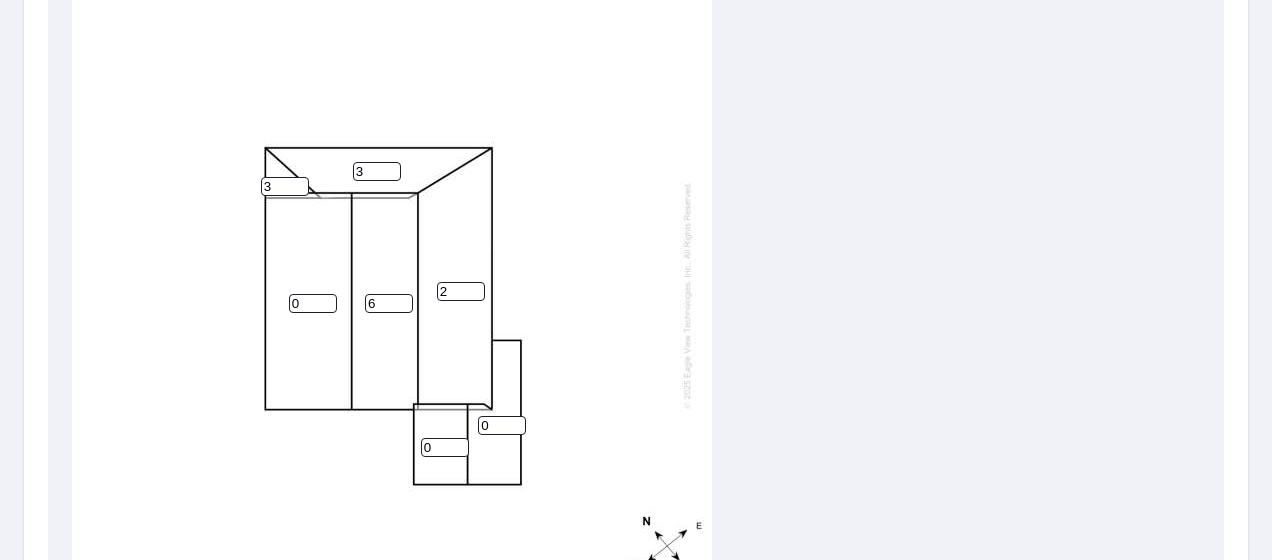 click on "6" at bounding box center [389, 303] 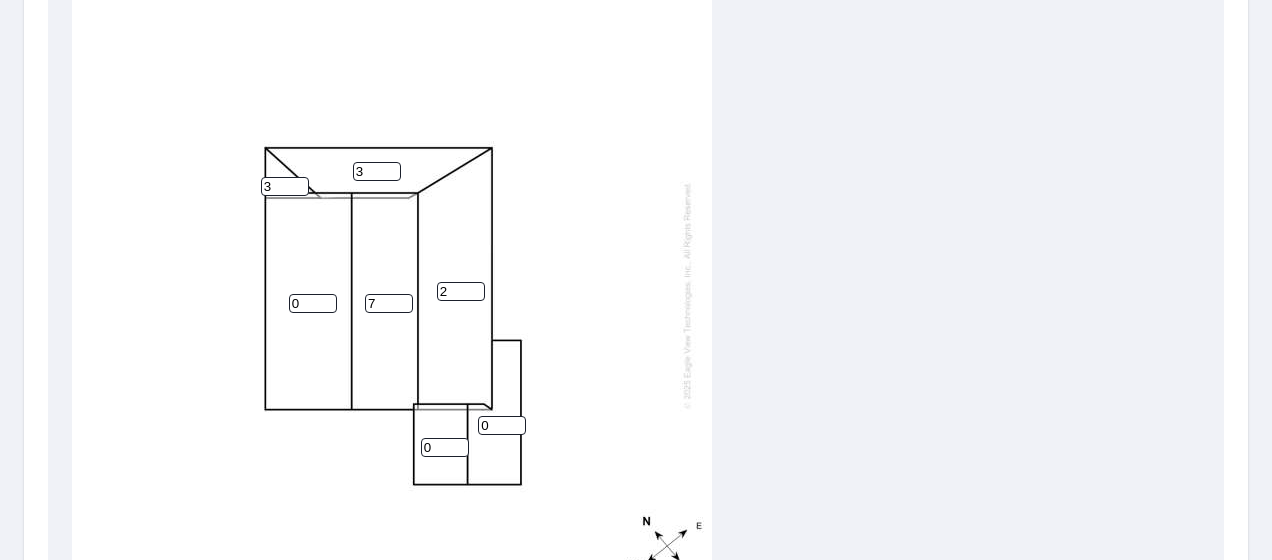 type on "7" 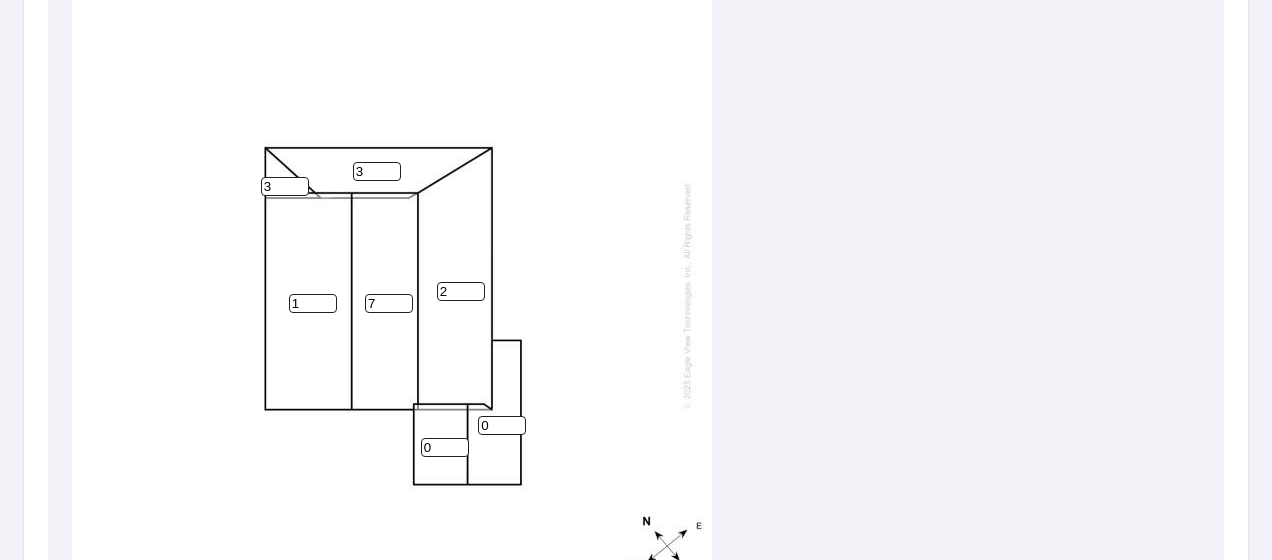 click on "1" at bounding box center (313, 303) 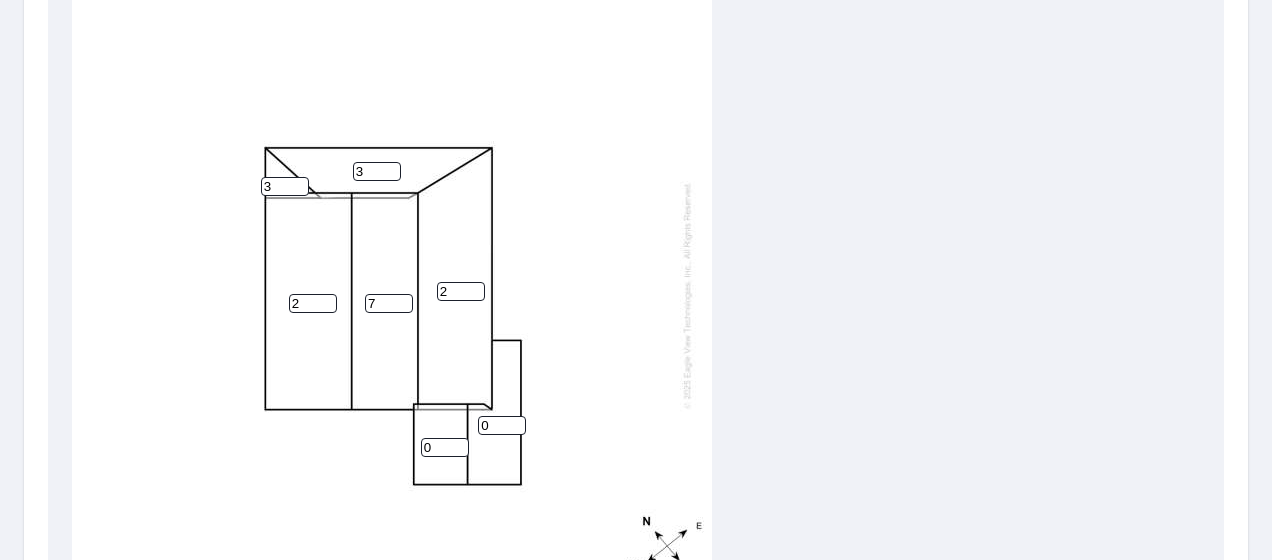 click on "2" at bounding box center [313, 303] 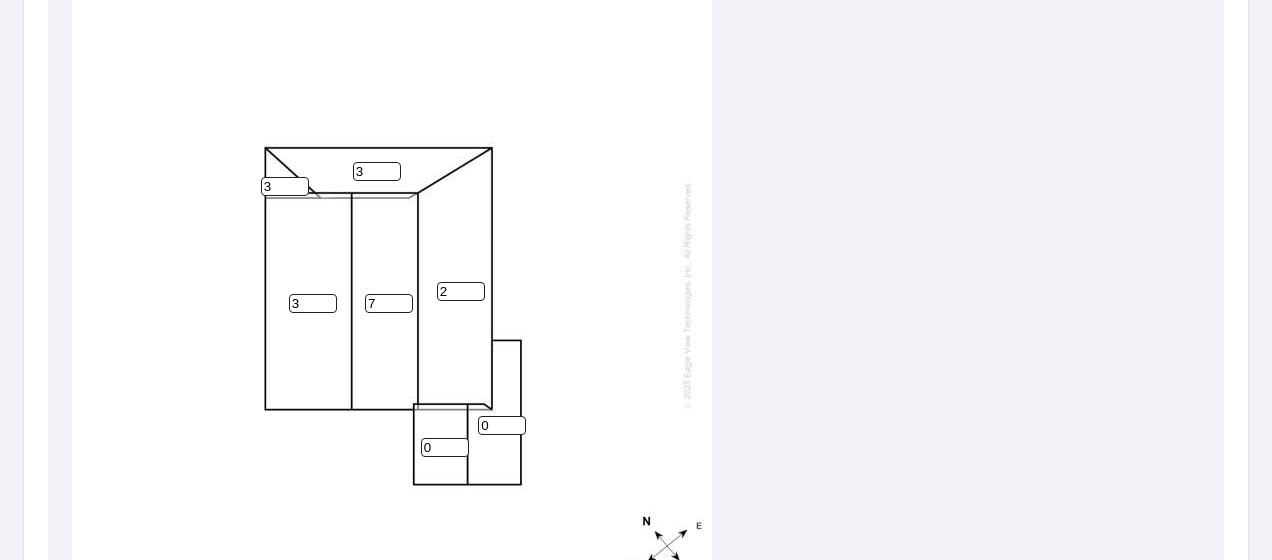 click on "3" at bounding box center (313, 303) 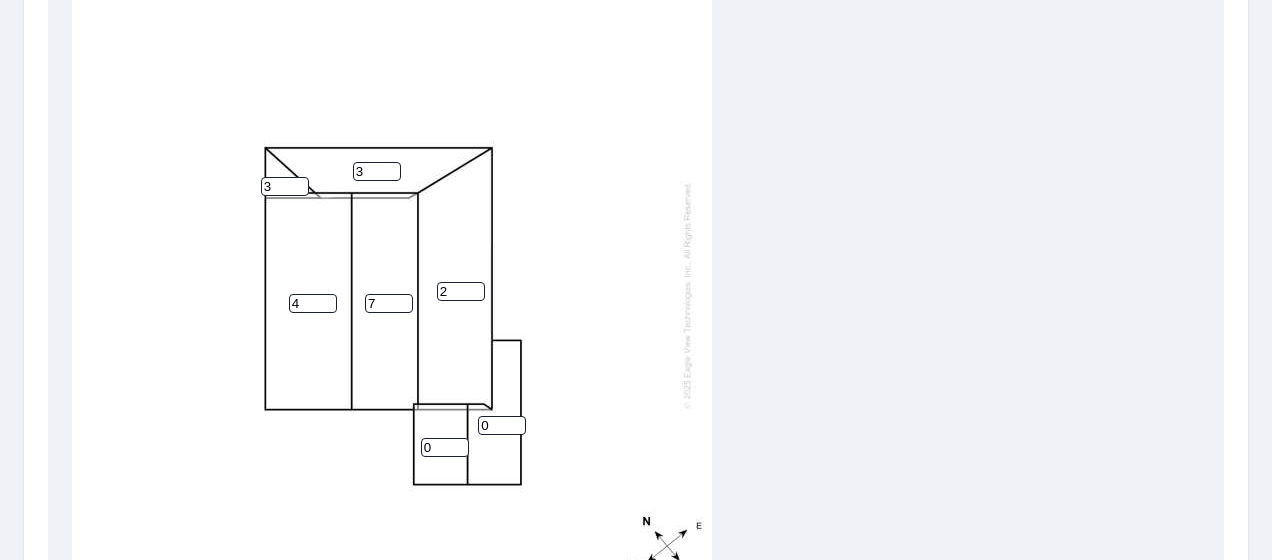 click on "4" at bounding box center (313, 303) 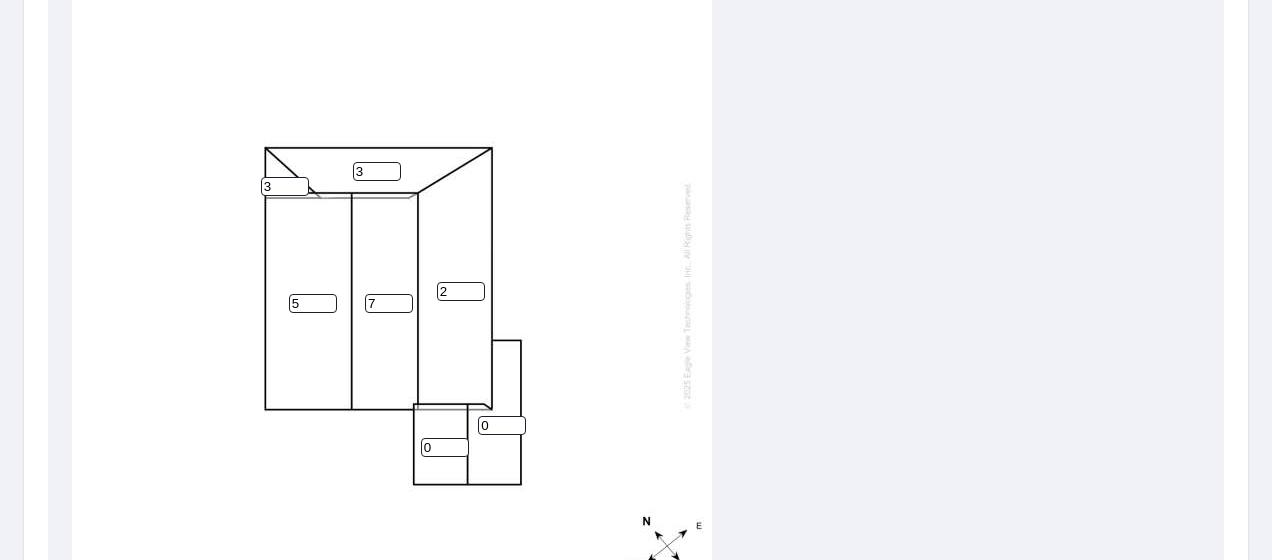 click on "5" at bounding box center [313, 303] 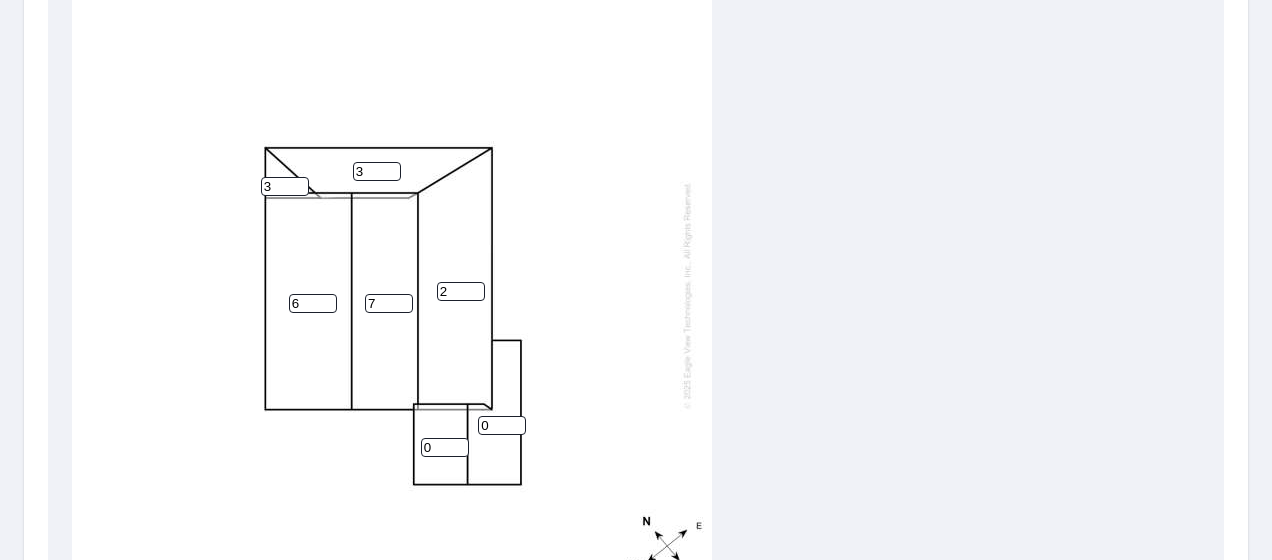 click on "6" at bounding box center (313, 303) 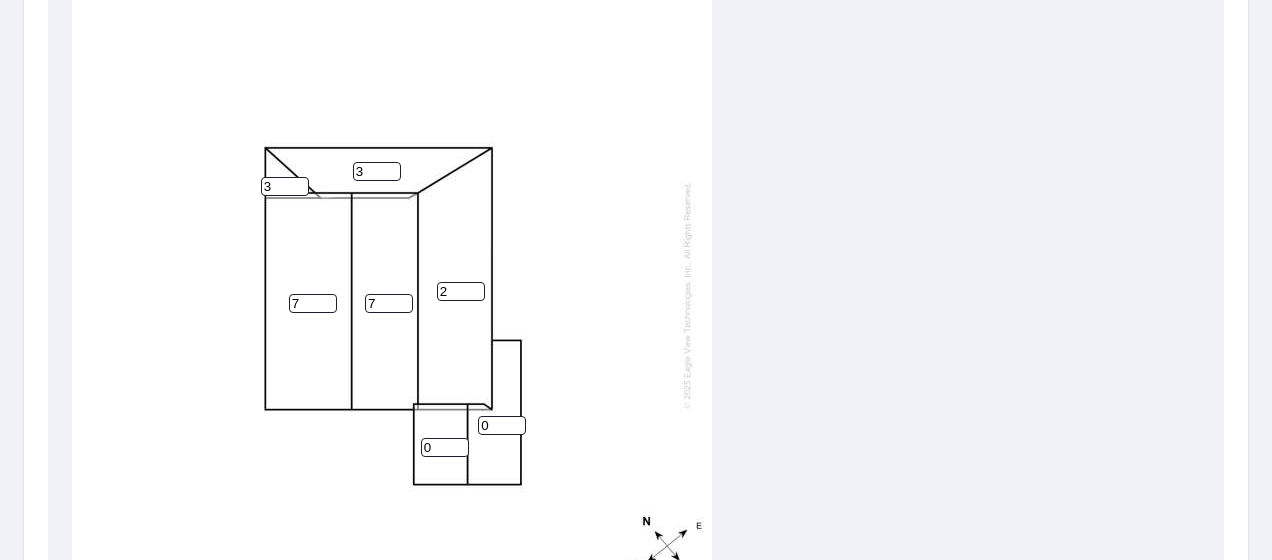 click on "7" at bounding box center [313, 303] 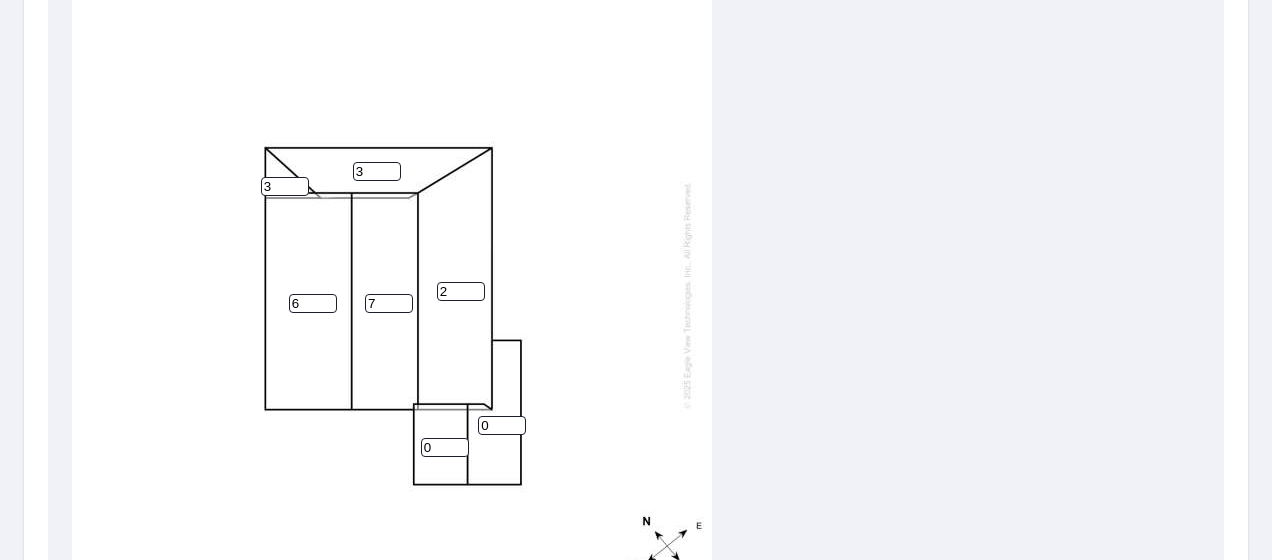 type on "6" 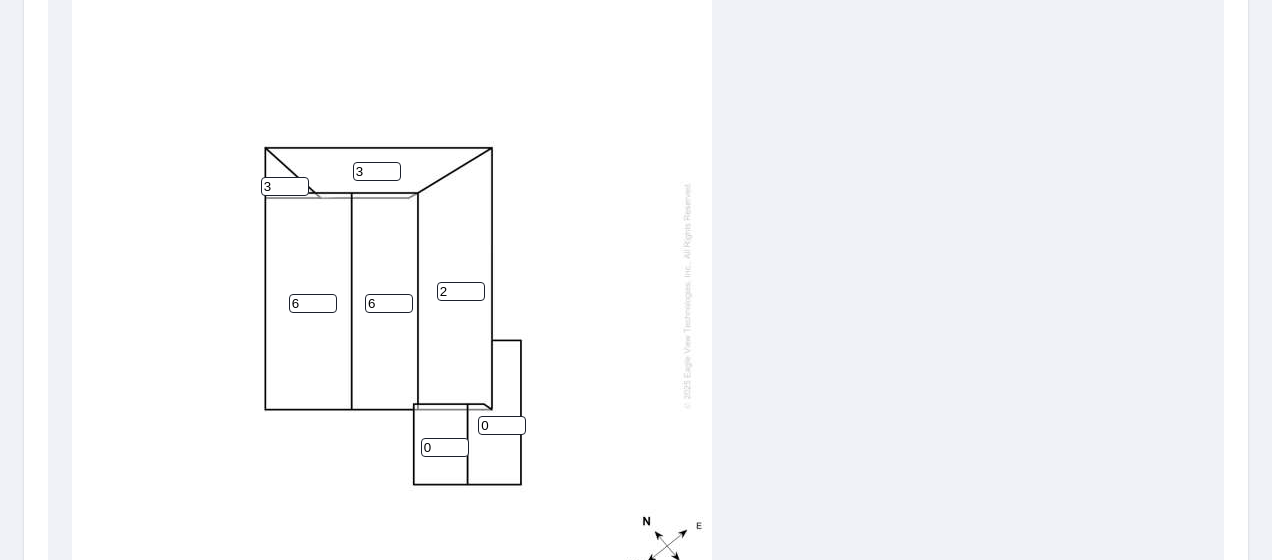 type on "6" 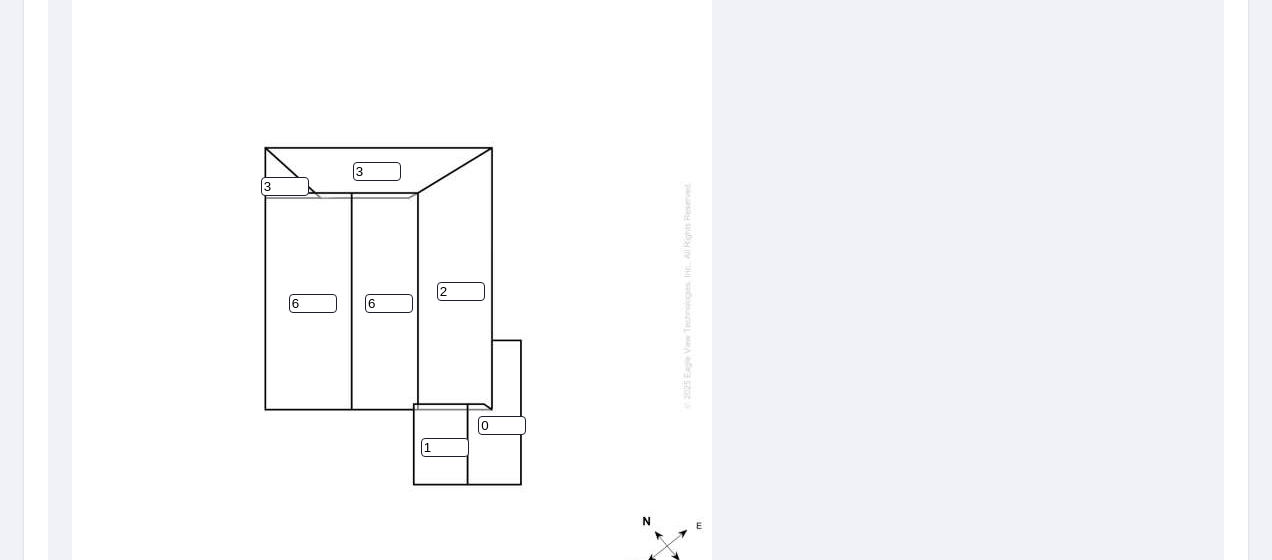 click on "1" at bounding box center [445, 447] 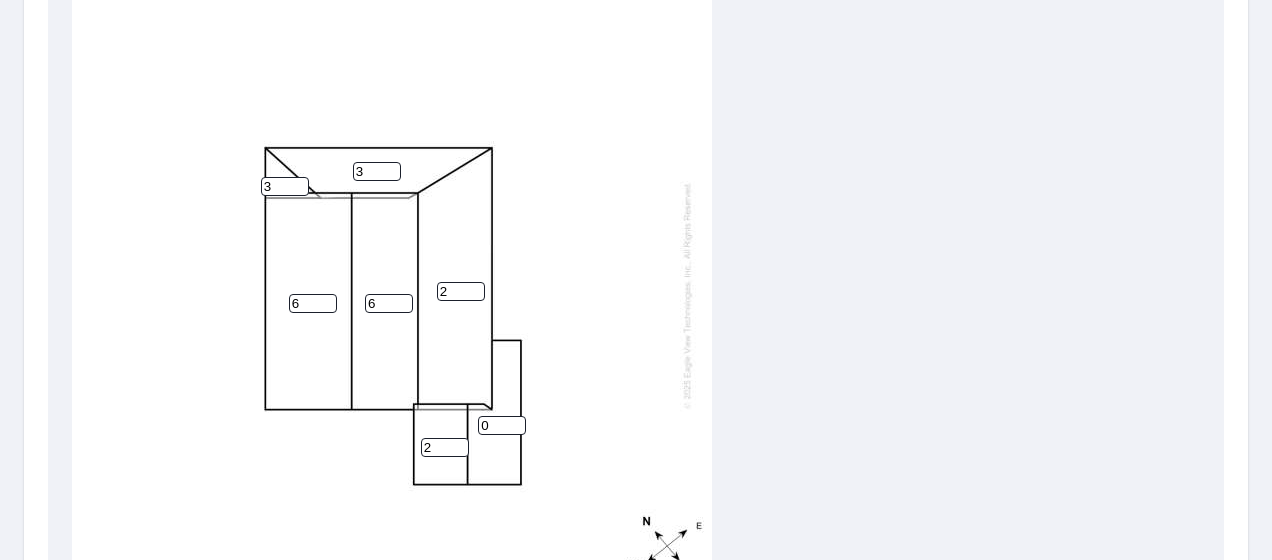 type on "2" 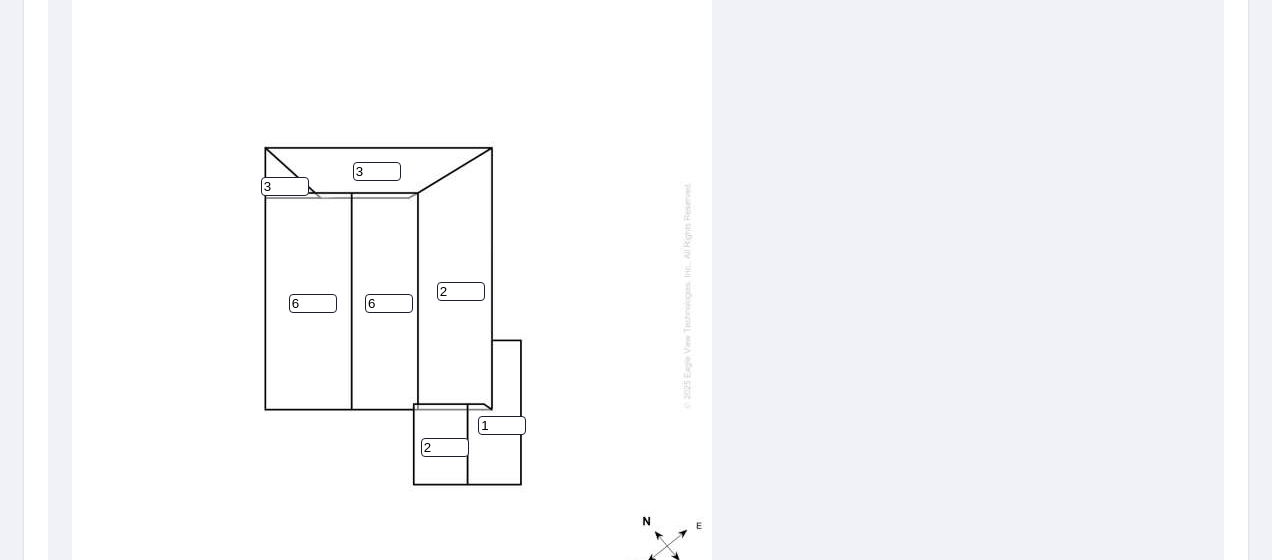click on "1" at bounding box center (502, 425) 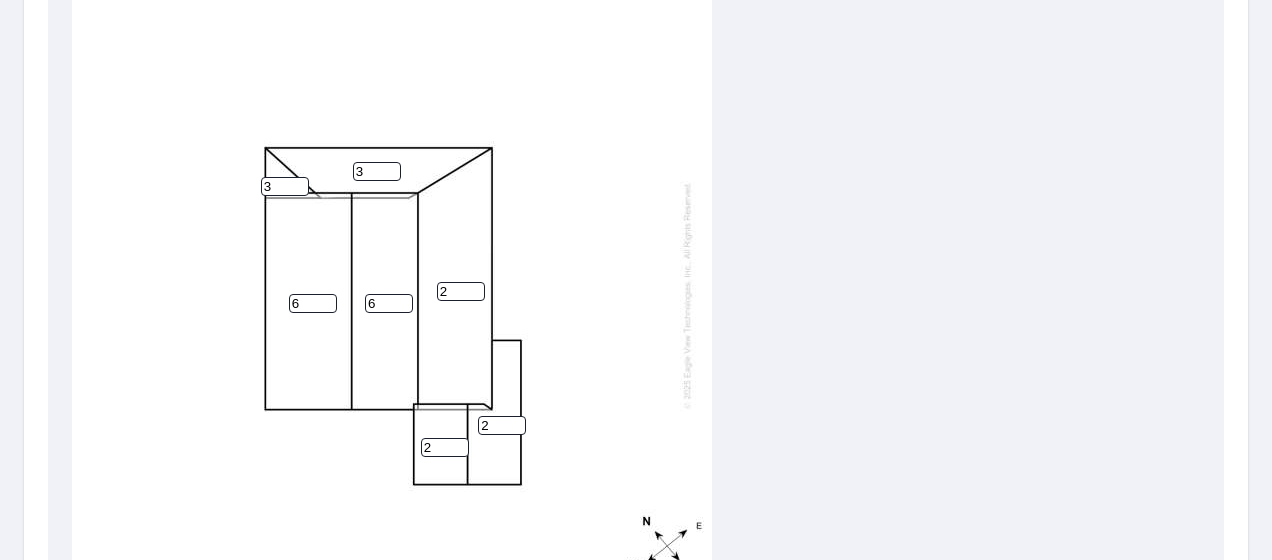 type on "2" 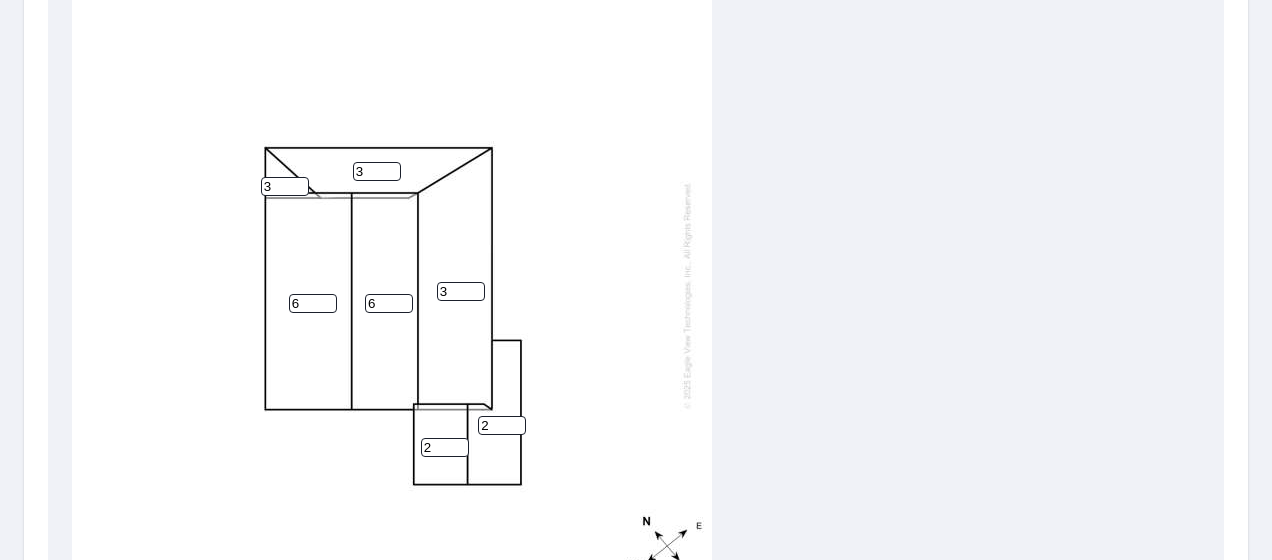 click on "3" at bounding box center (461, 291) 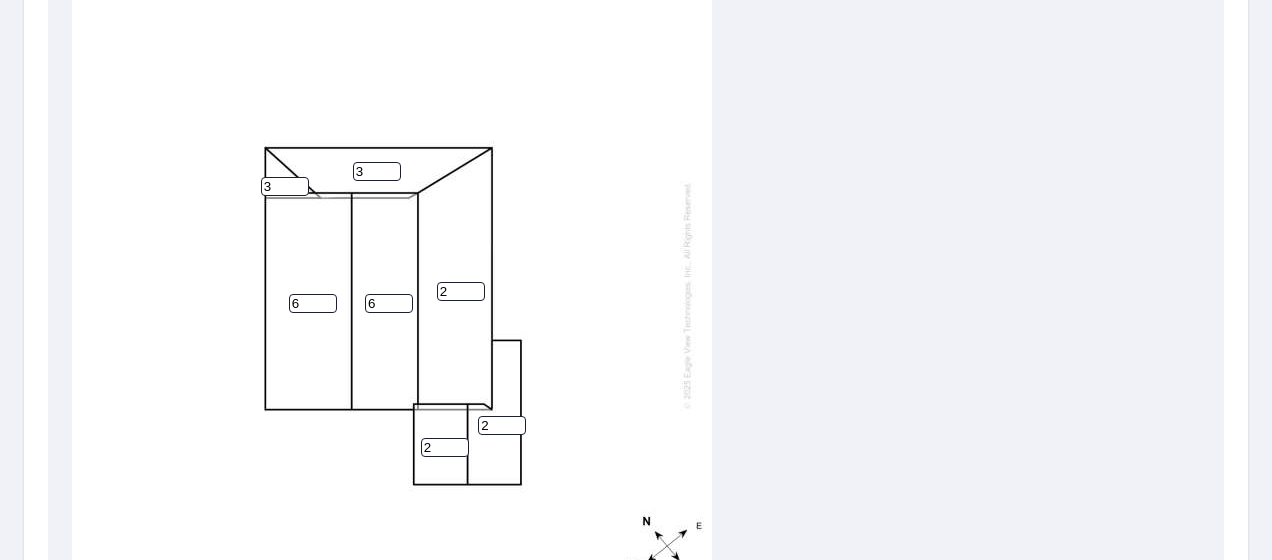 type on "2" 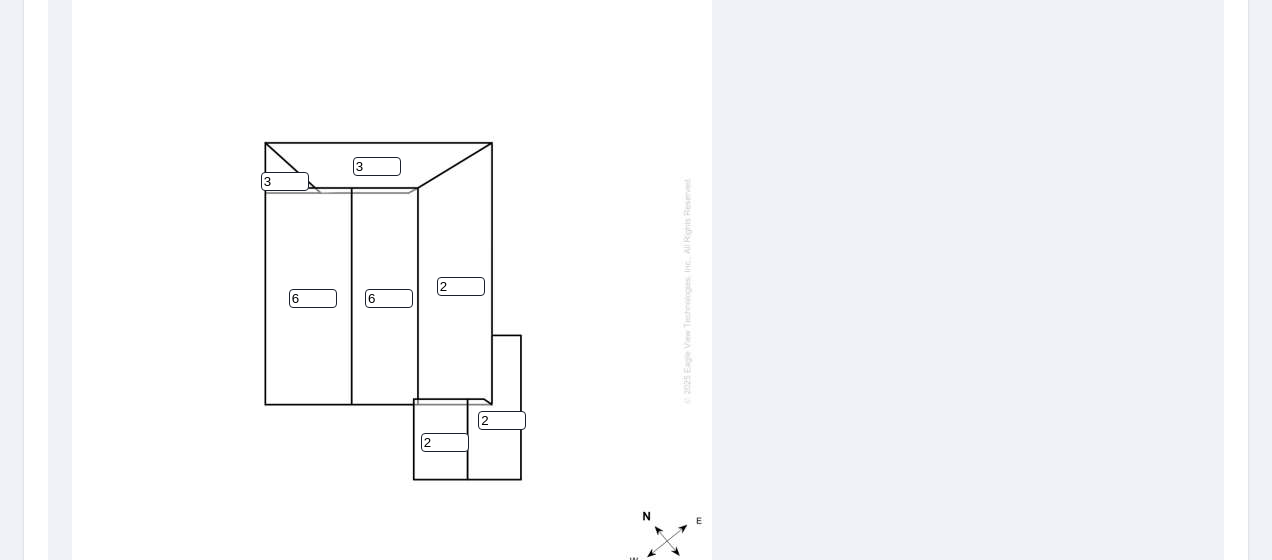 scroll, scrollTop: 20, scrollLeft: 0, axis: vertical 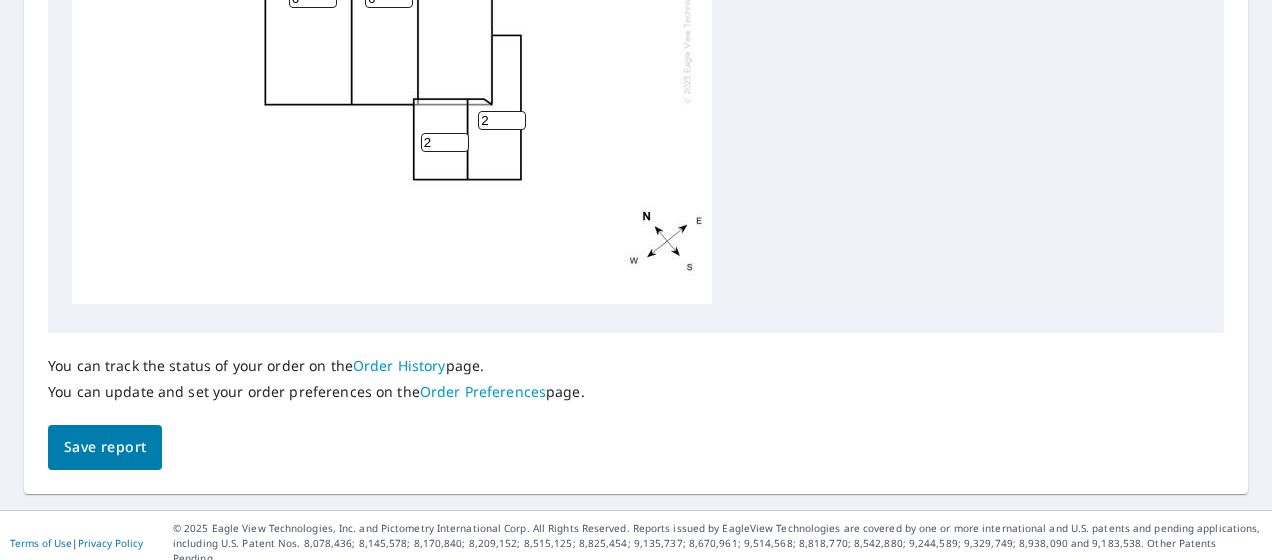 click on "Save report" at bounding box center [105, 447] 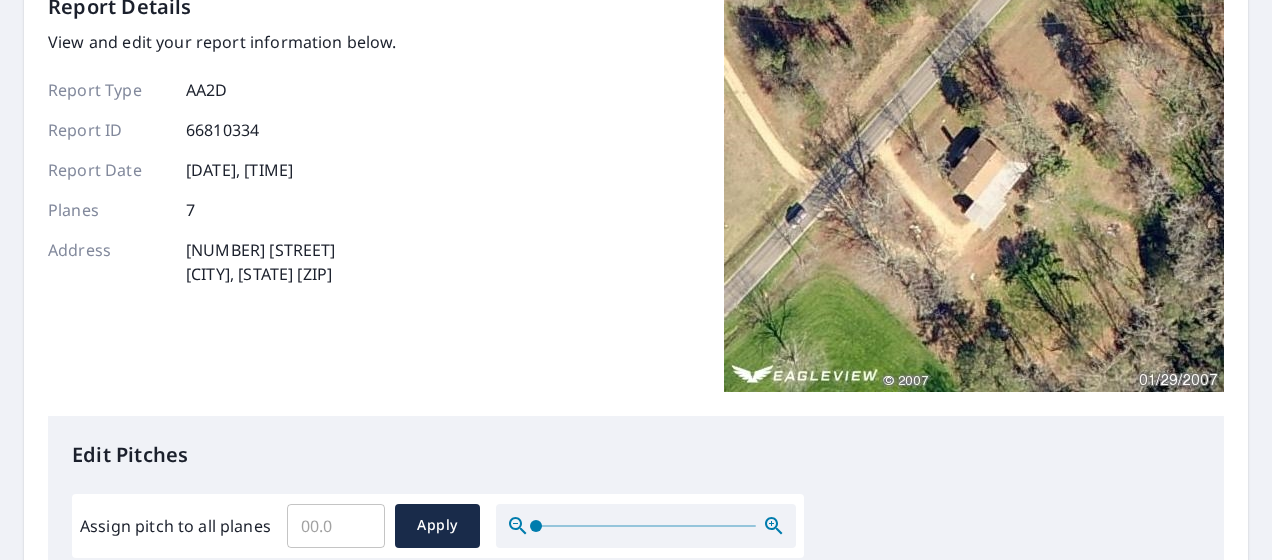 scroll, scrollTop: 0, scrollLeft: 0, axis: both 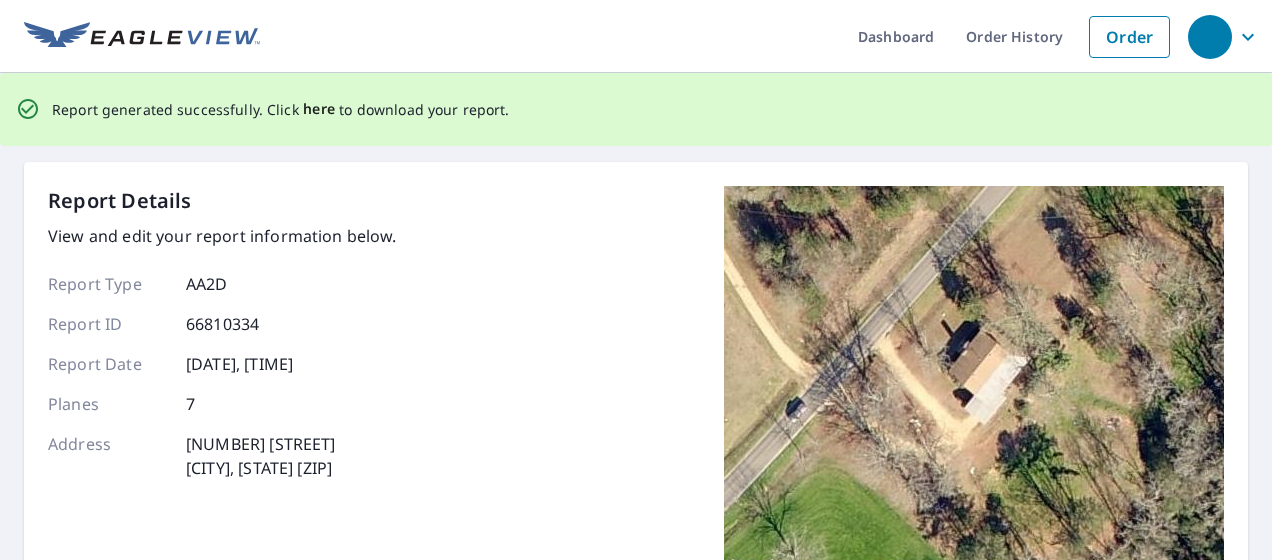 click on "here" at bounding box center (319, 109) 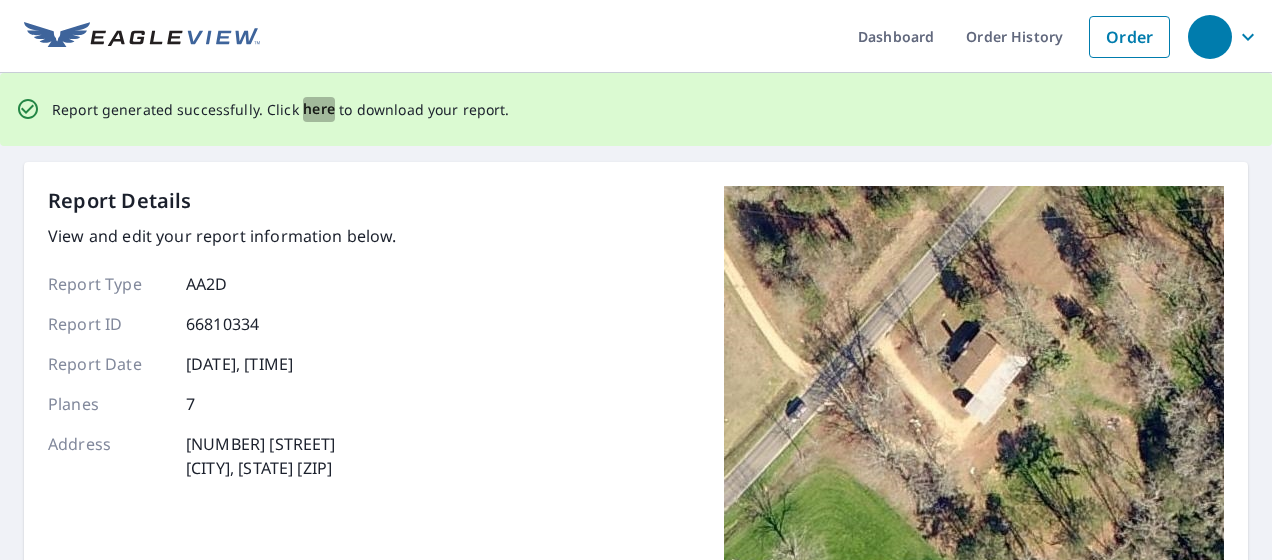 click on "here" at bounding box center [319, 109] 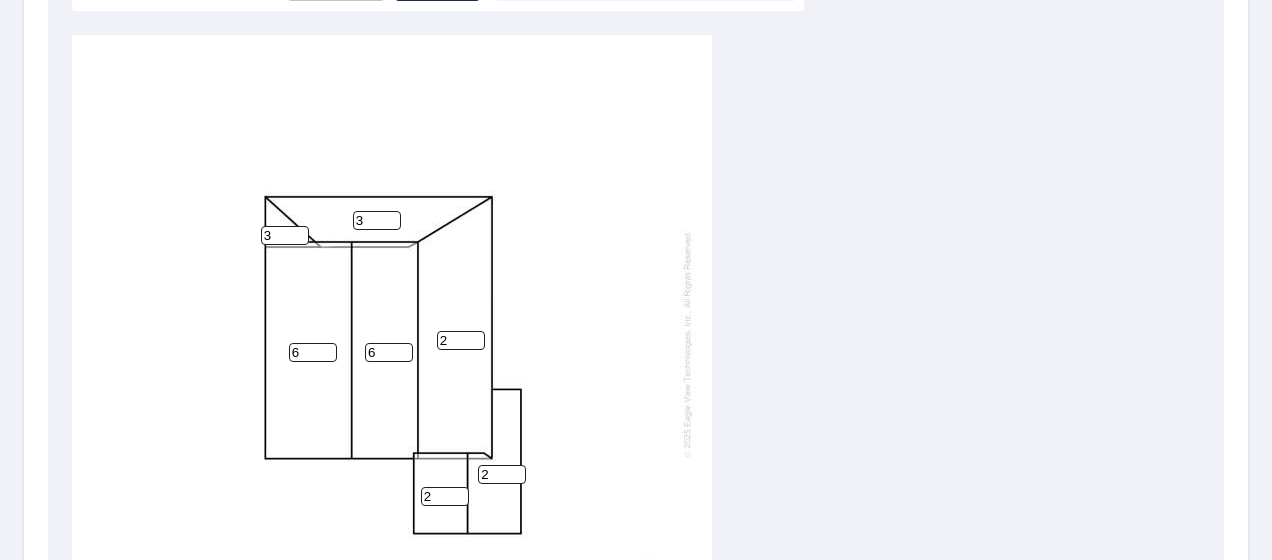 scroll, scrollTop: 900, scrollLeft: 0, axis: vertical 